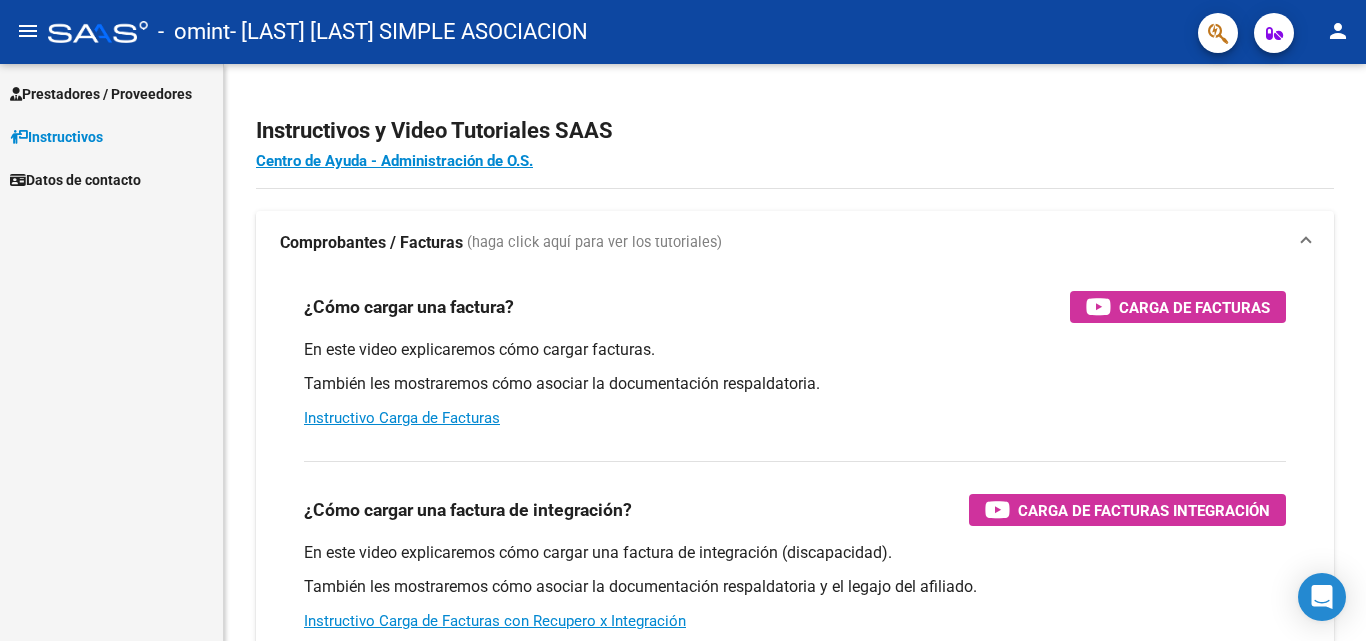 scroll, scrollTop: 0, scrollLeft: 0, axis: both 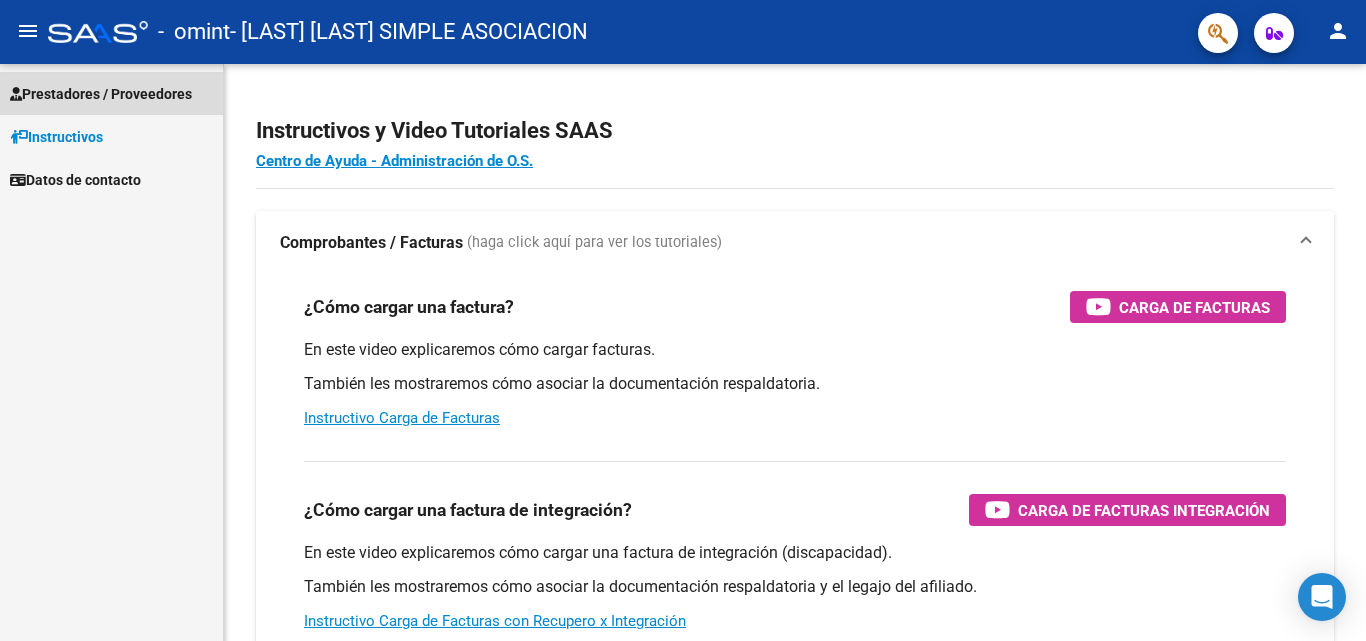 click on "Prestadores / Proveedores" at bounding box center (101, 94) 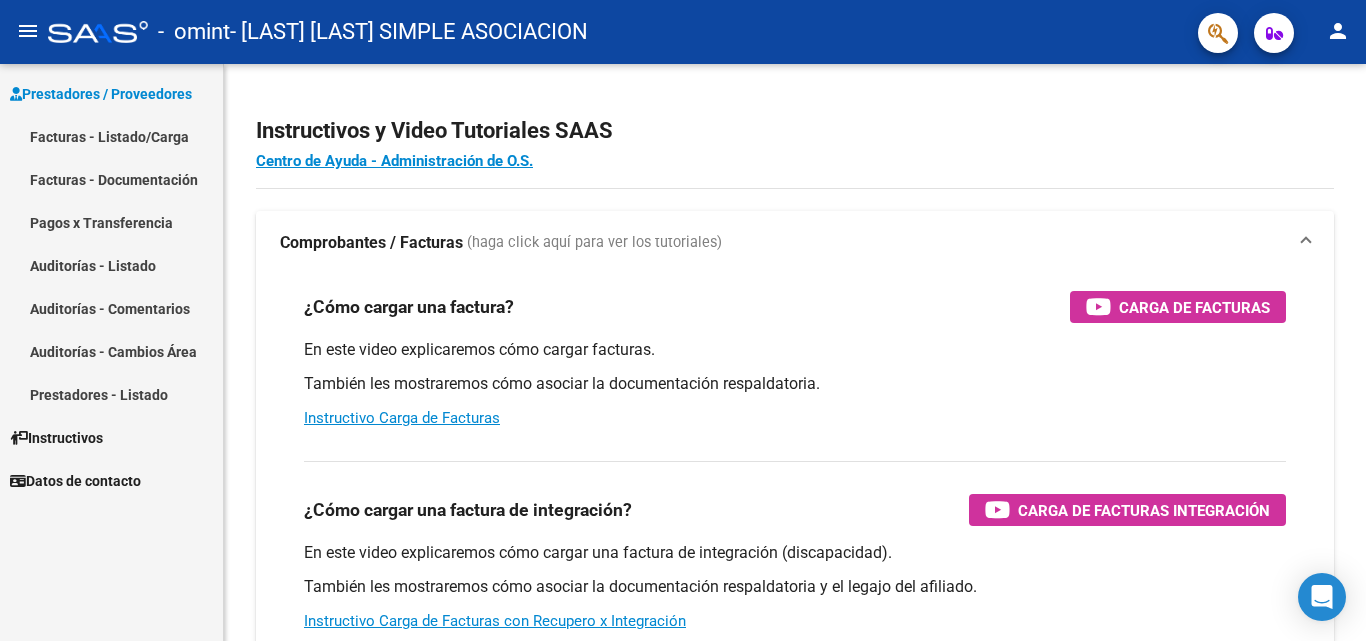 click on "Facturas - Documentación" at bounding box center (111, 179) 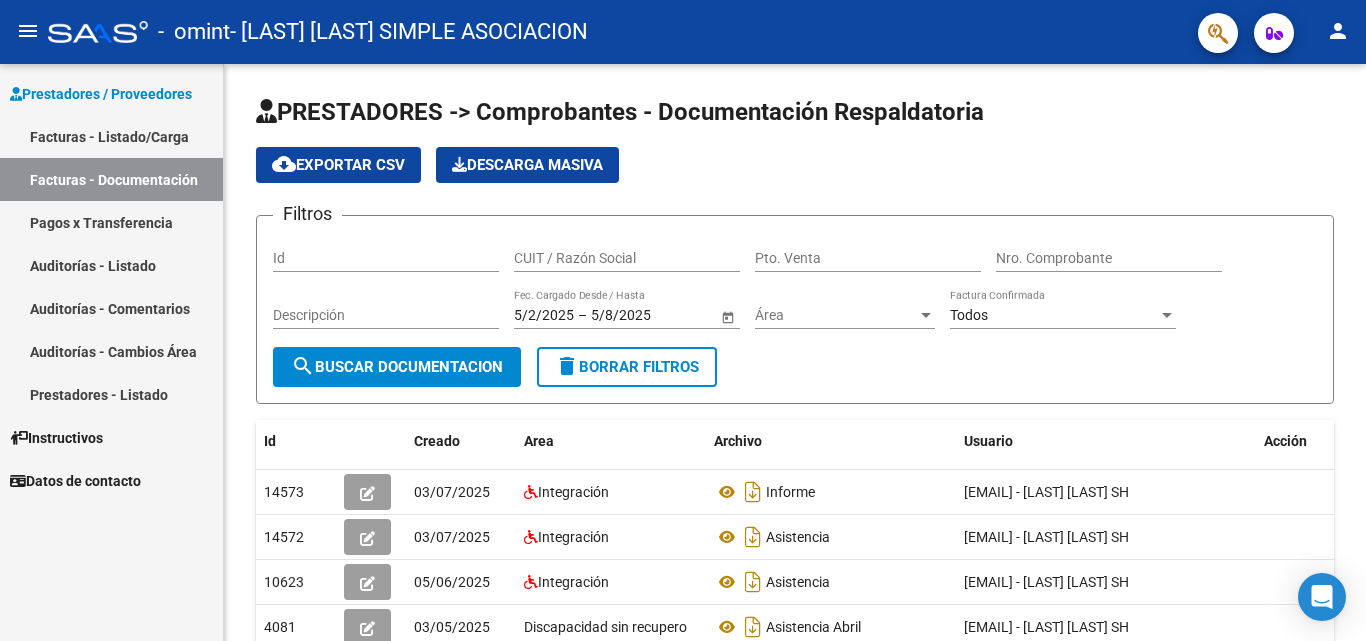 click on "Facturas - Listado/Carga" at bounding box center (111, 136) 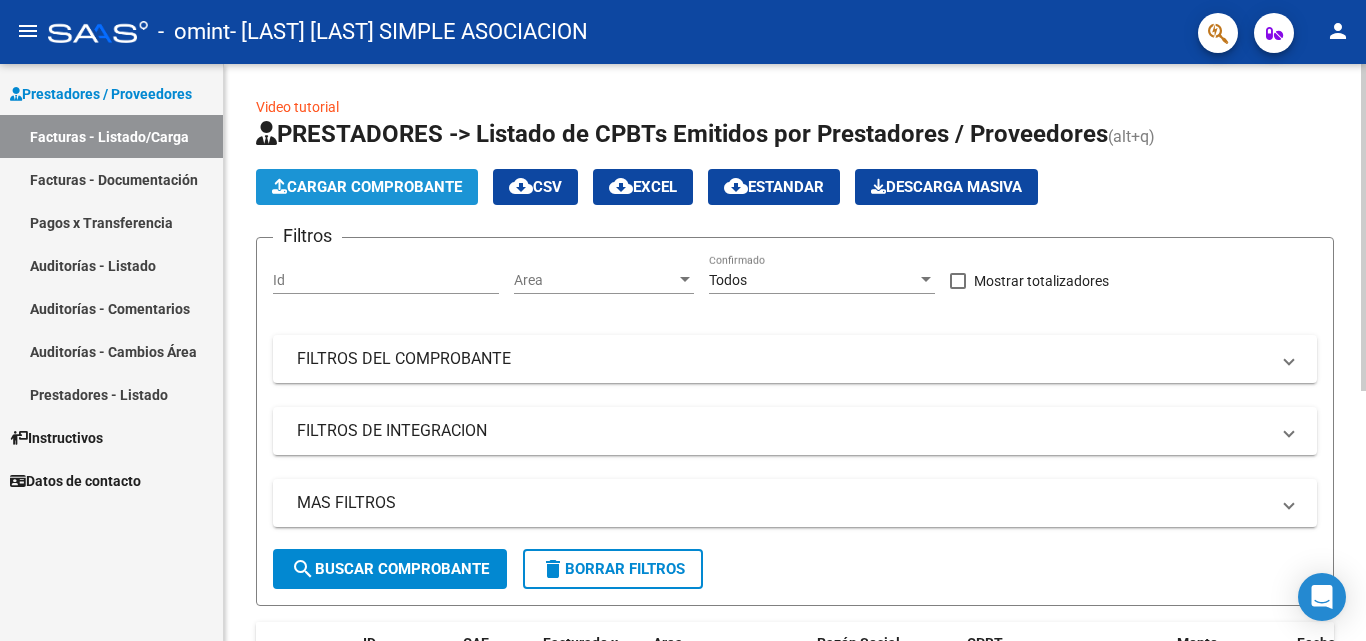 click on "Cargar Comprobante" 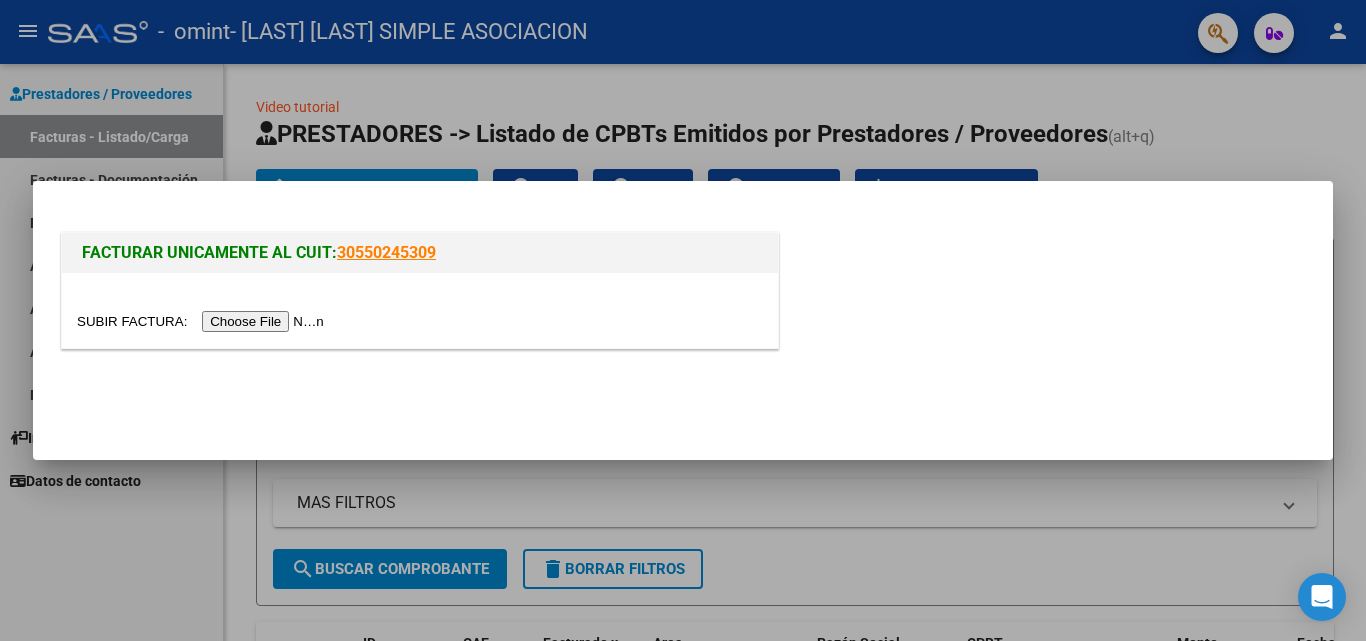 click at bounding box center (203, 321) 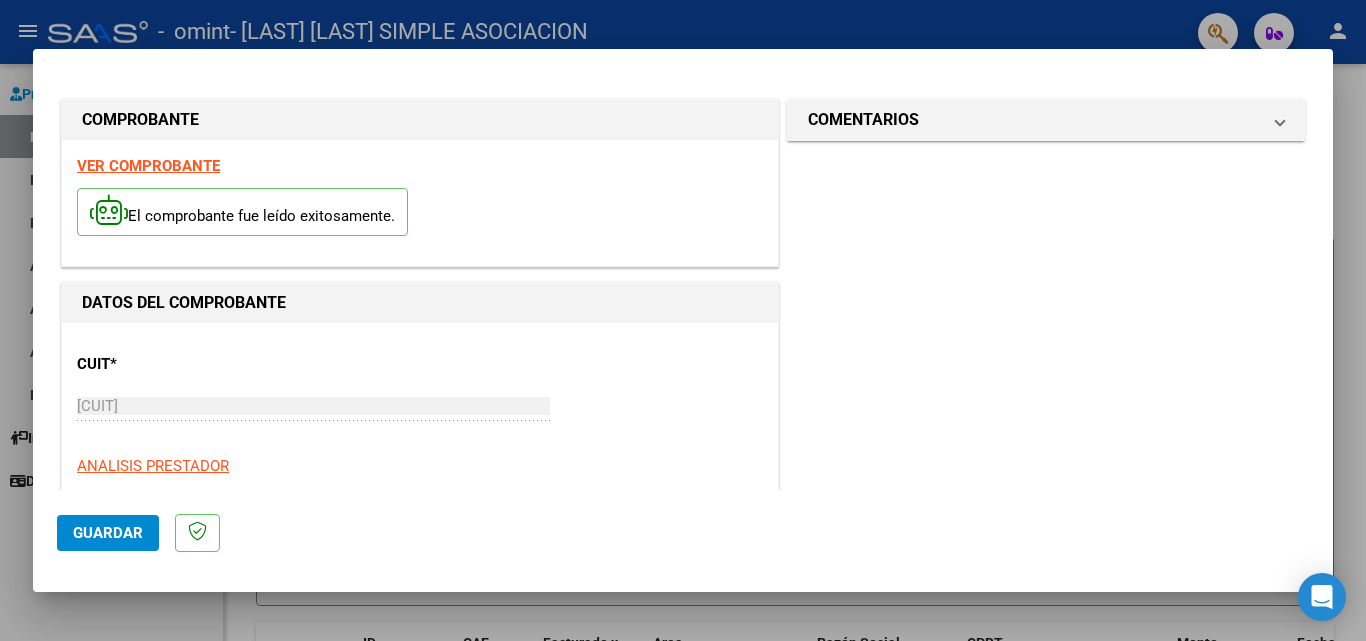 click on "Guardar" 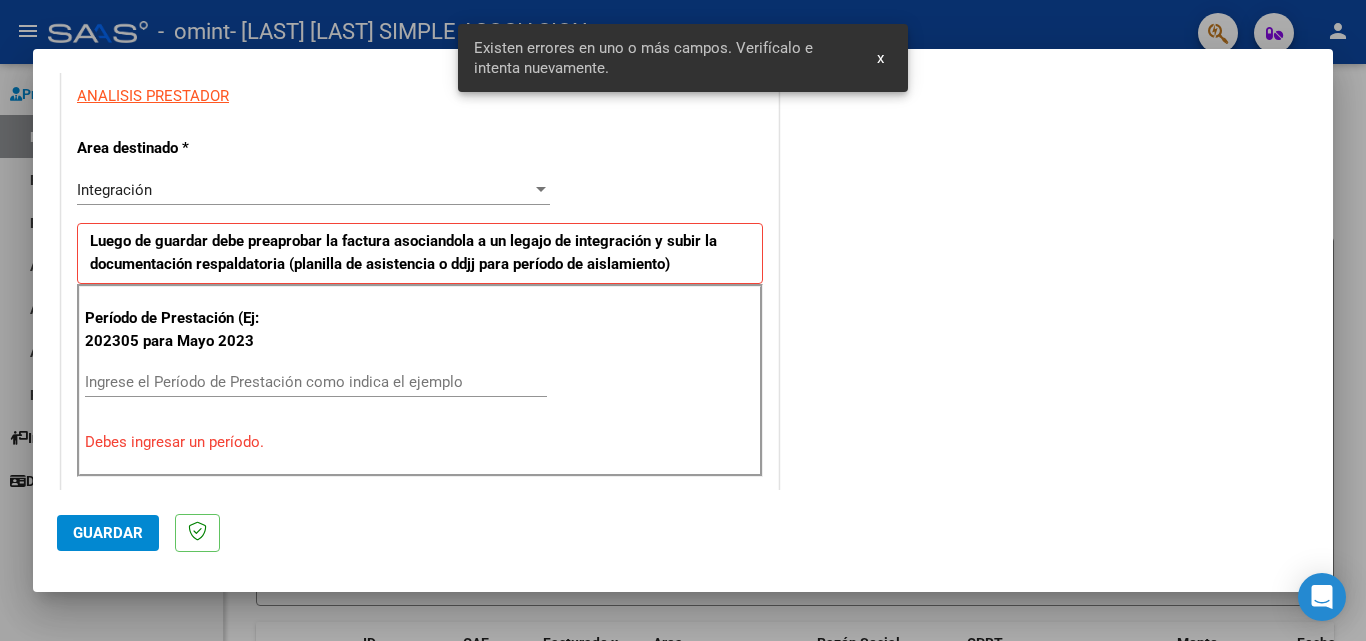 scroll, scrollTop: 451, scrollLeft: 0, axis: vertical 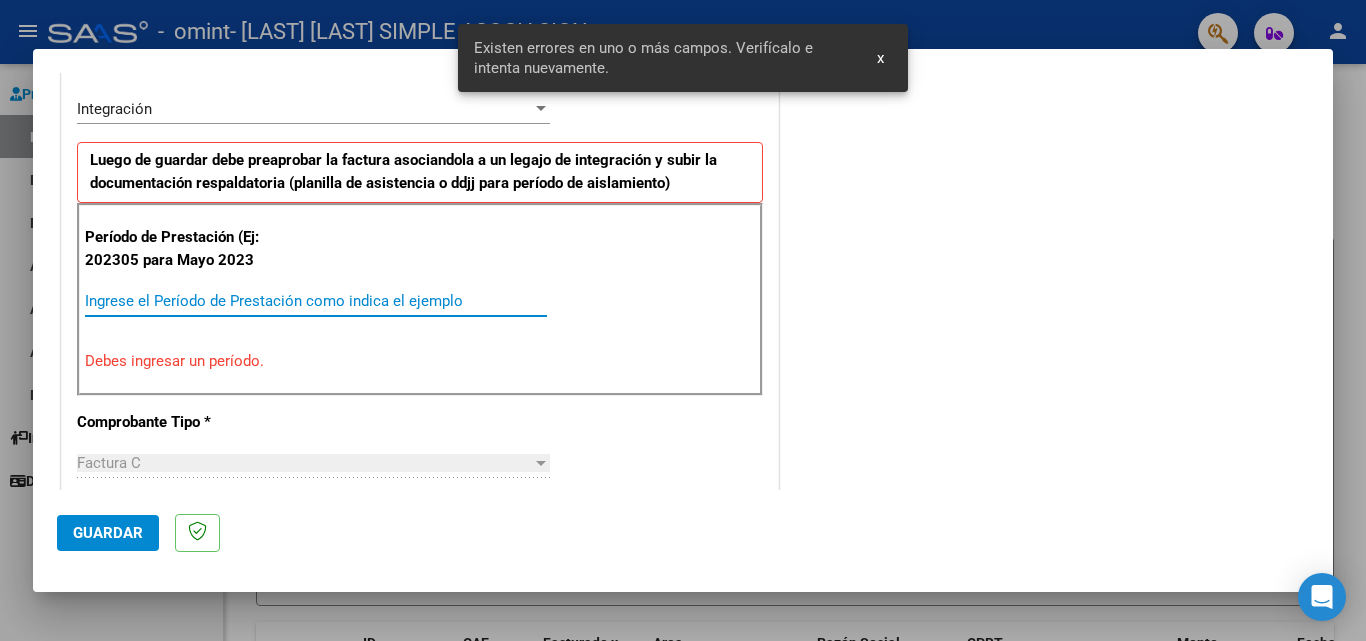 click on "Ingrese el Período de Prestación como indica el ejemplo" at bounding box center (316, 301) 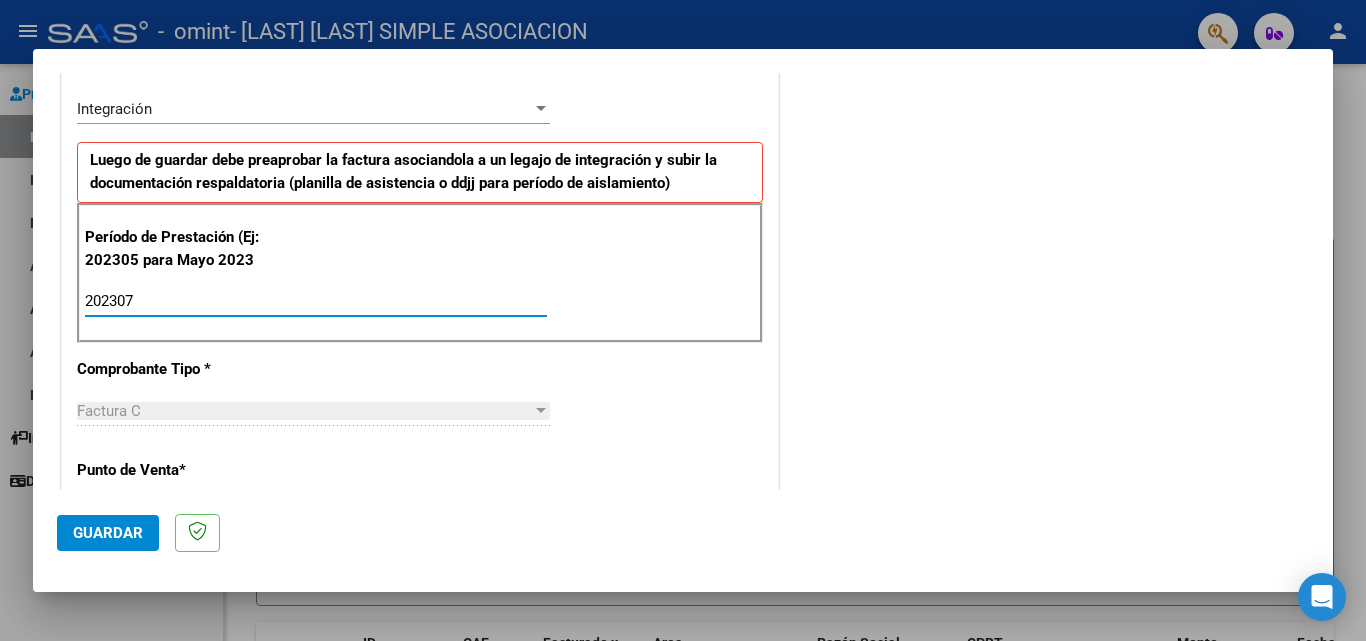 type on "202307" 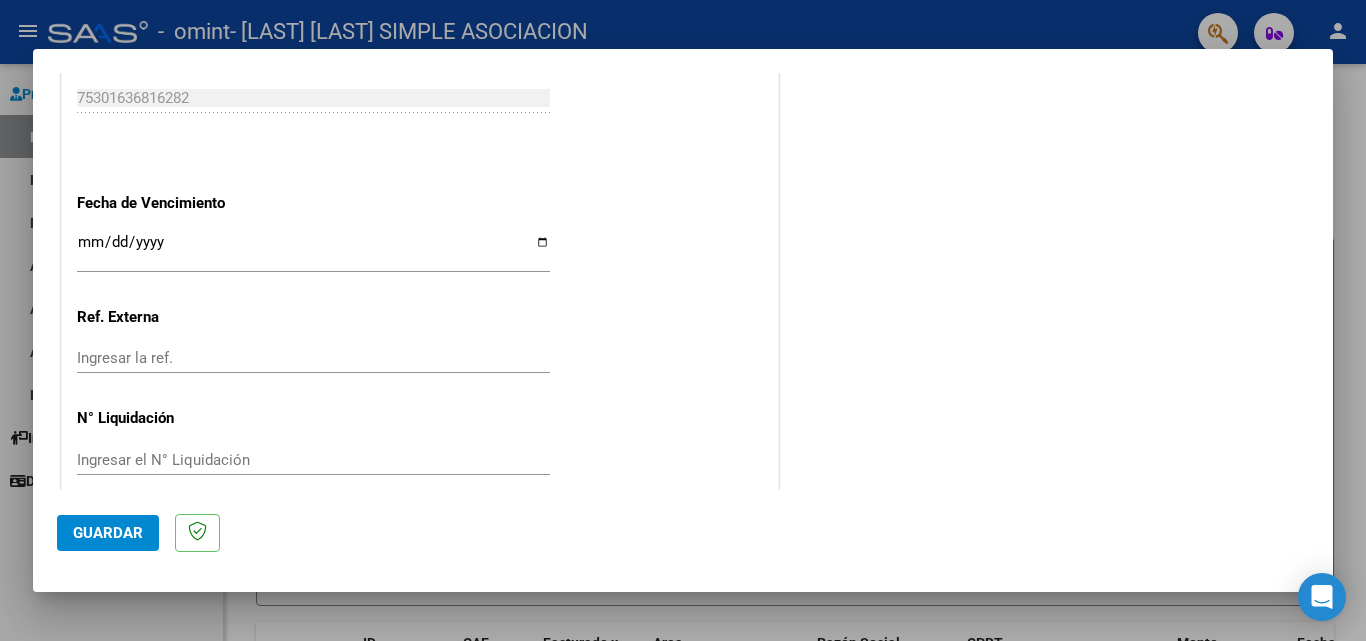 scroll, scrollTop: 1286, scrollLeft: 0, axis: vertical 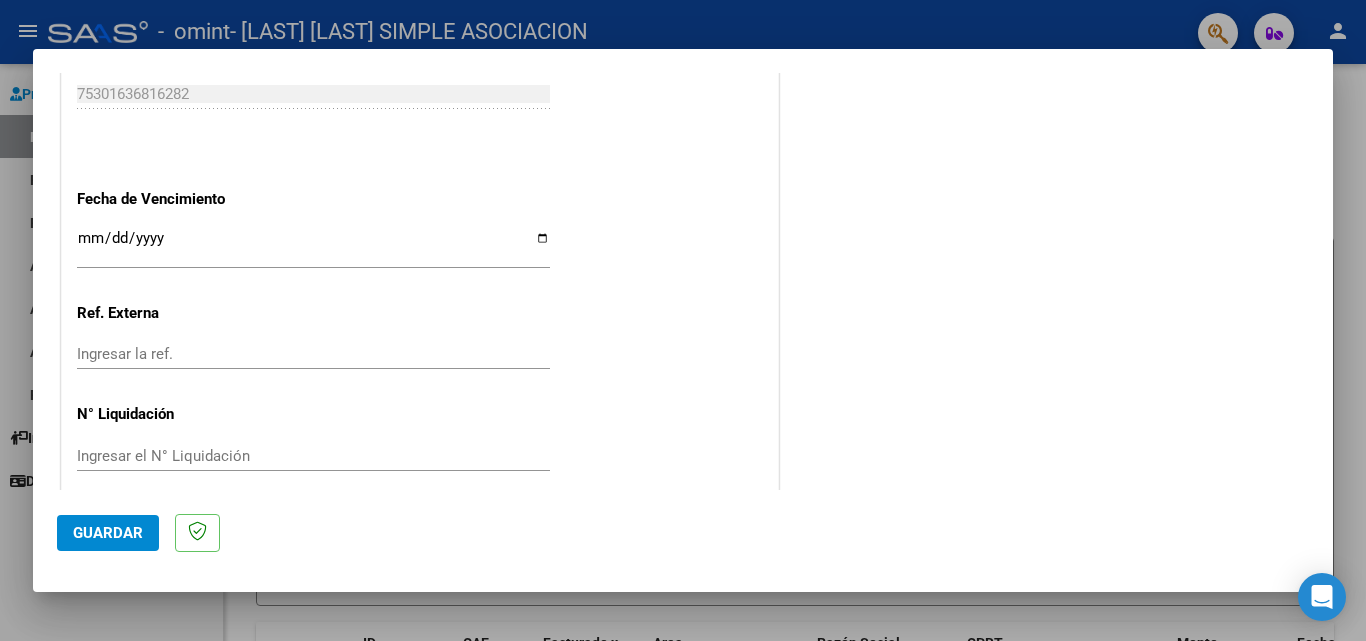 click on "Ingresar la fecha" at bounding box center [313, 246] 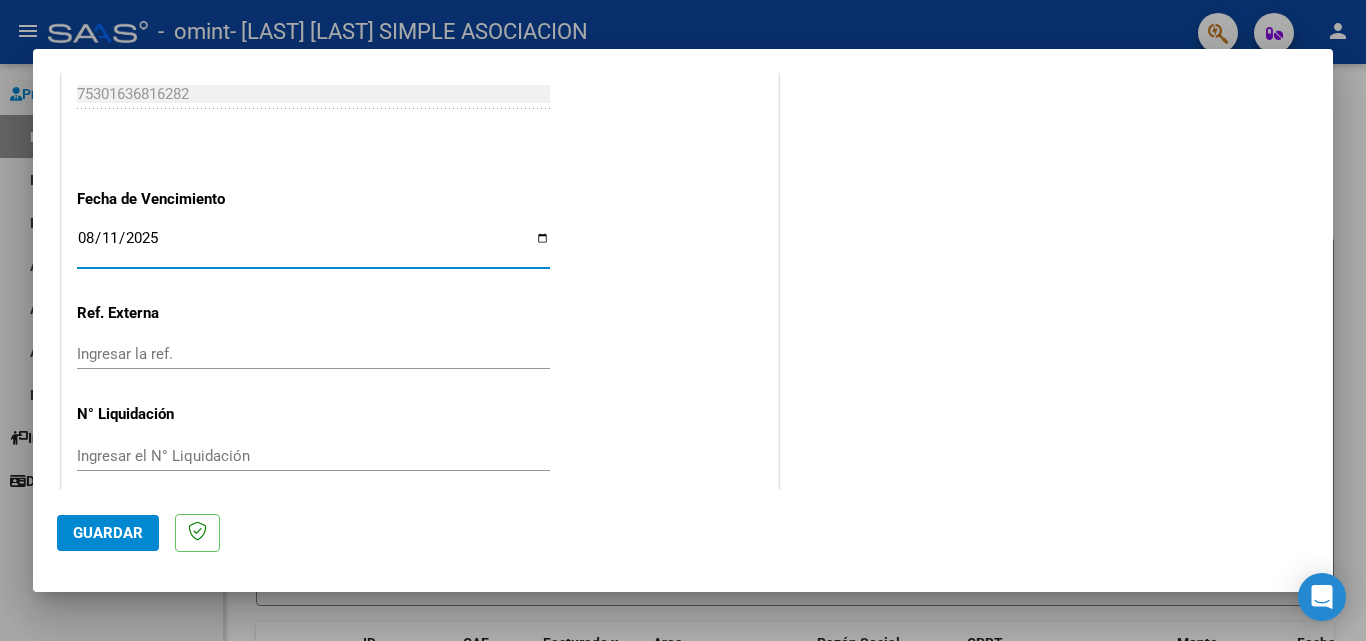 type on "2025-08-11" 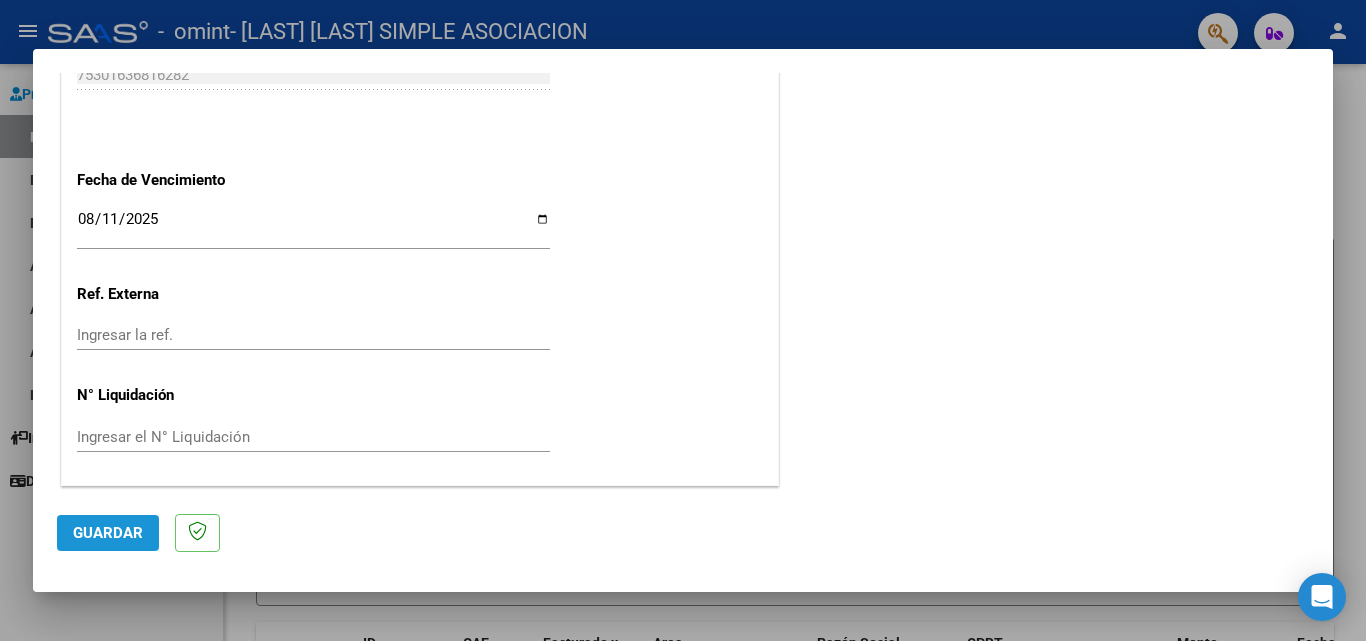 click on "Guardar" 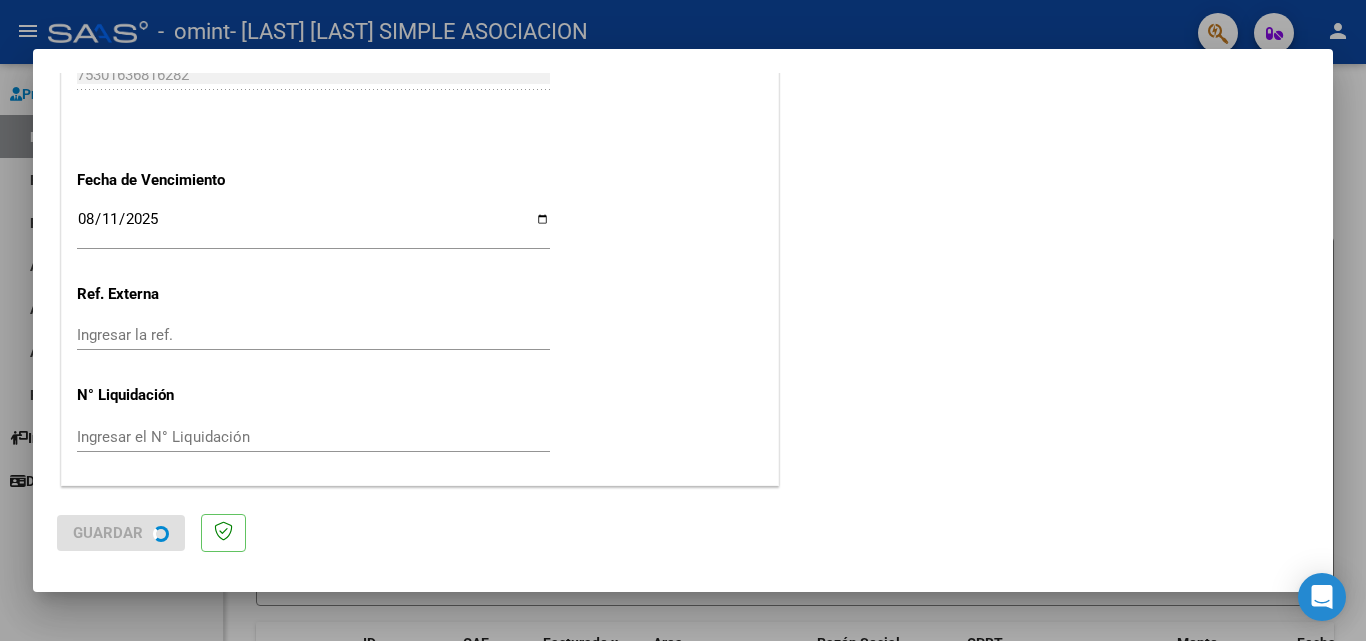 scroll, scrollTop: 0, scrollLeft: 0, axis: both 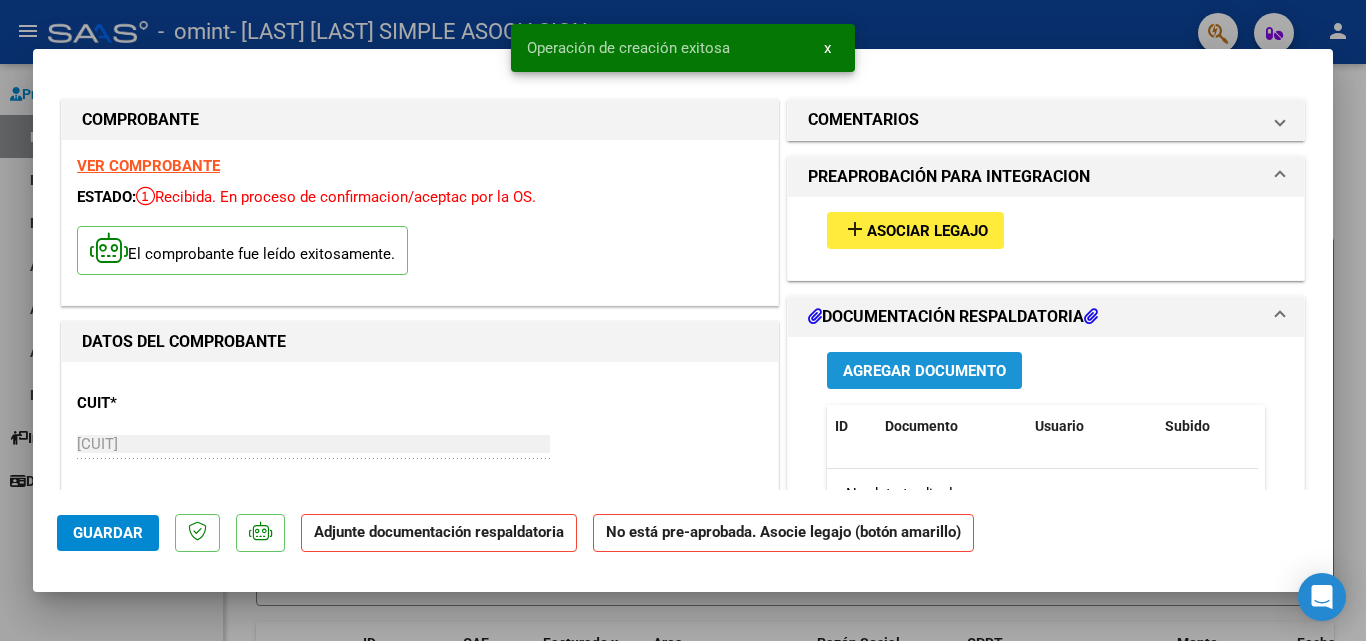 click on "Agregar Documento" at bounding box center [924, 371] 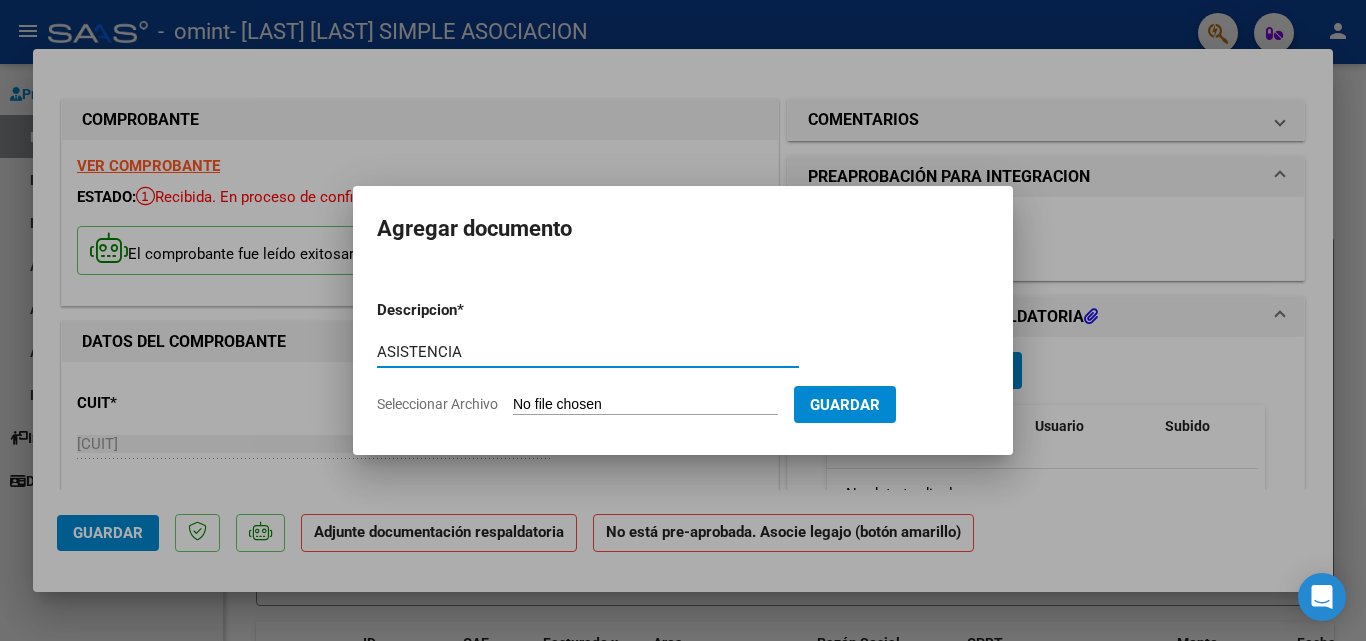 type on "ASISTENCIA" 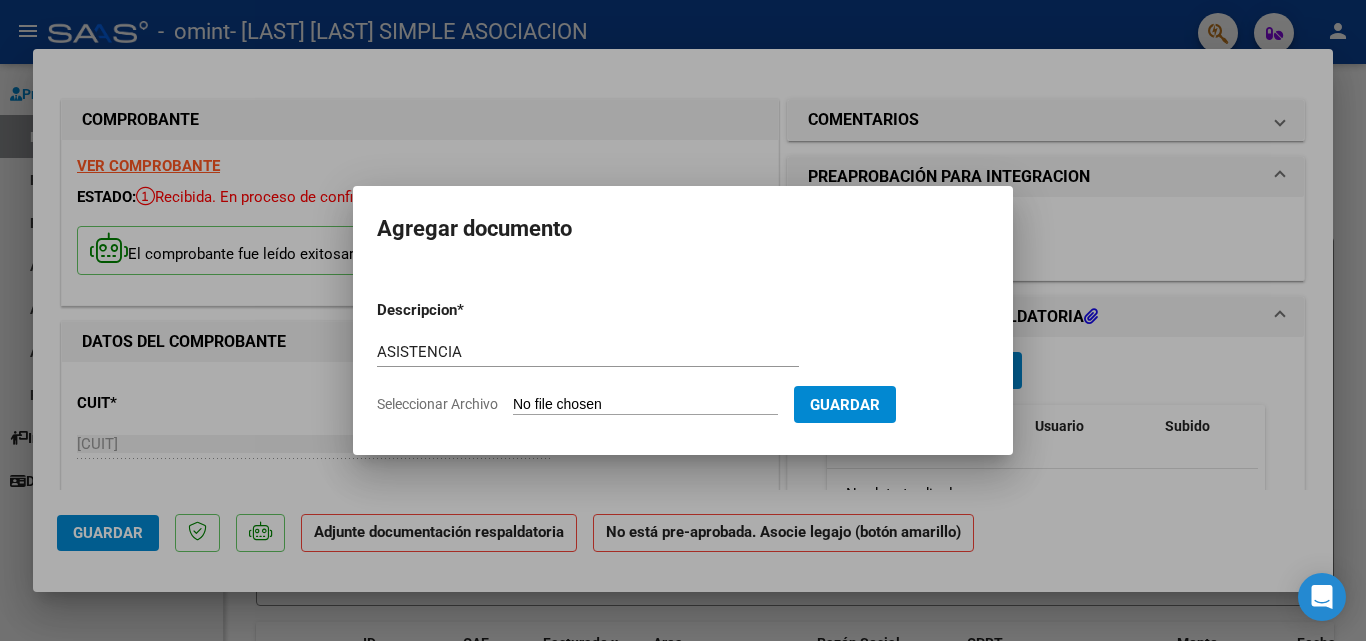 click on "Seleccionar Archivo" at bounding box center (645, 405) 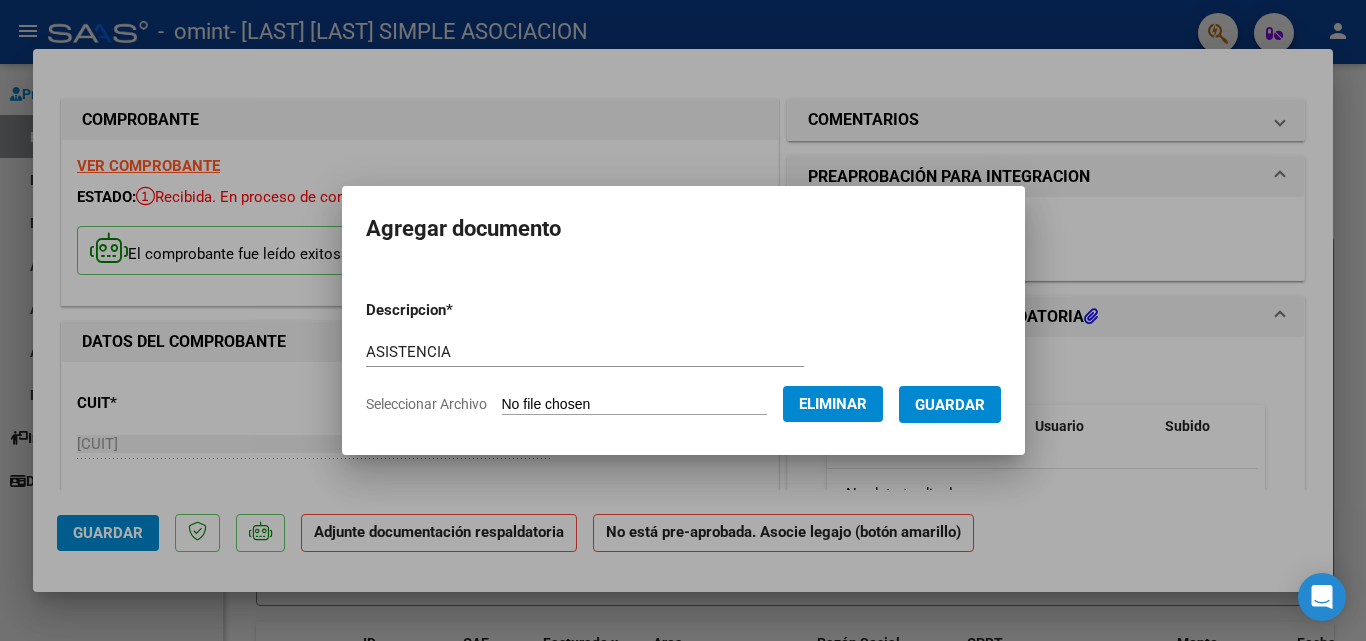 click on "Guardar" at bounding box center (950, 405) 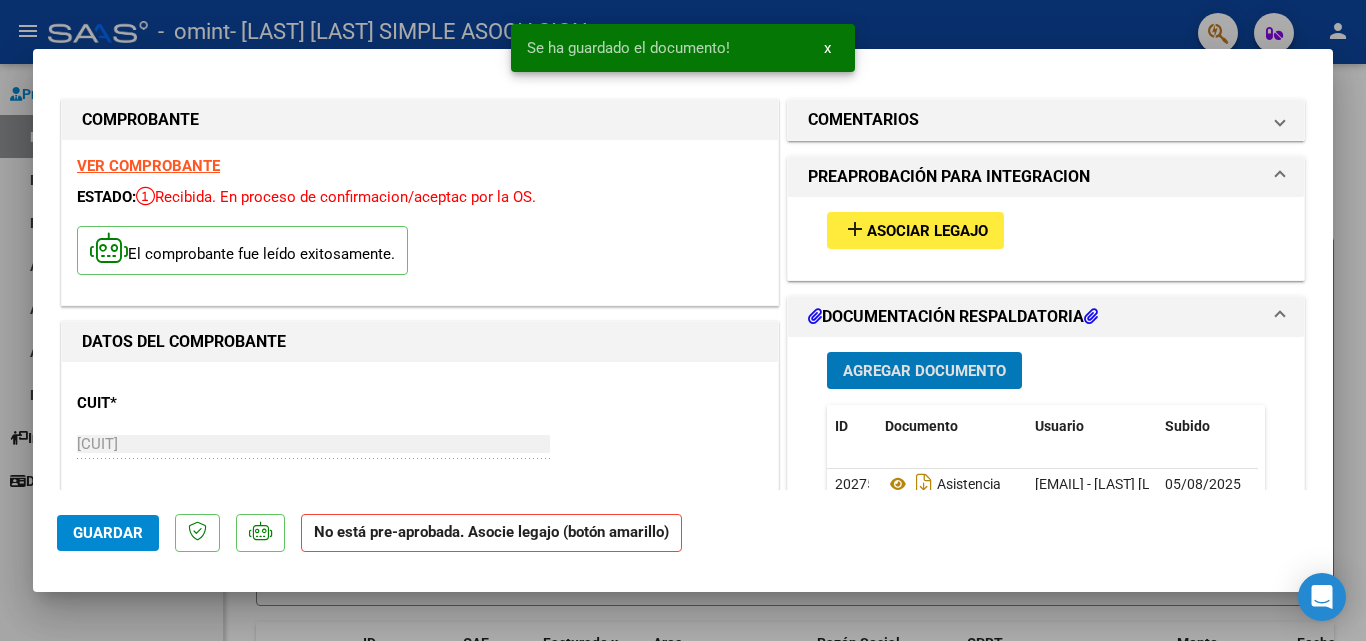 click on "Asociar Legajo" at bounding box center (927, 231) 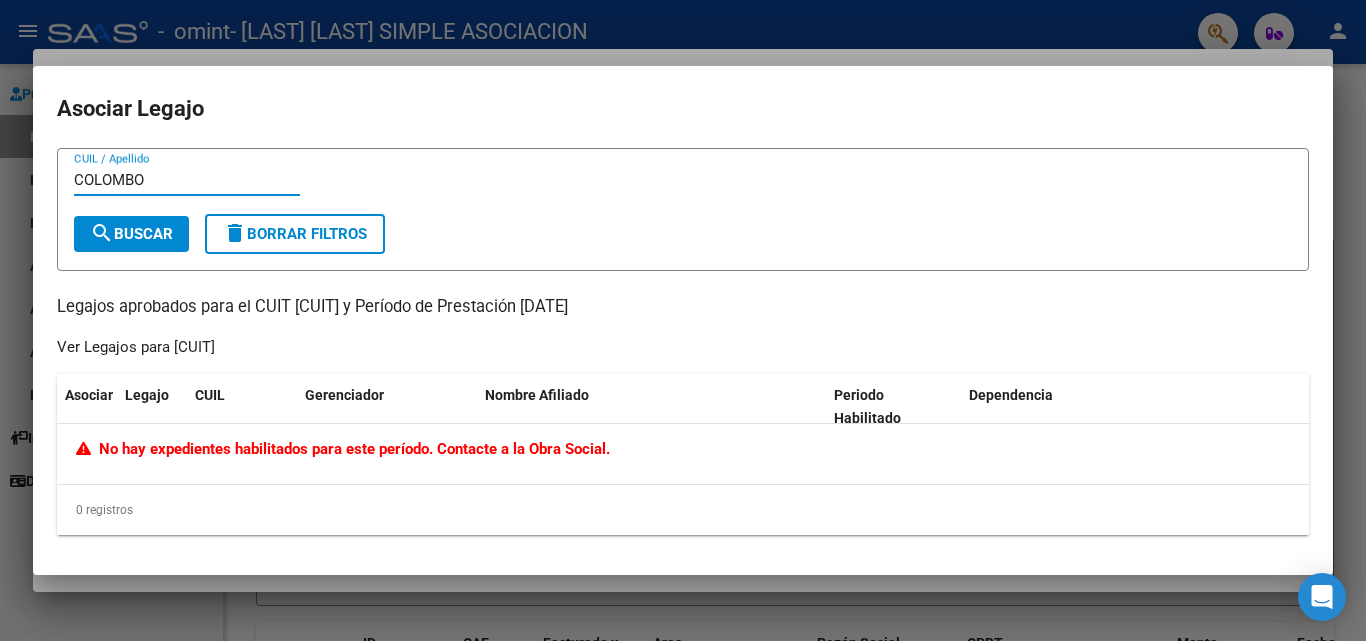 type on "COLOMBO" 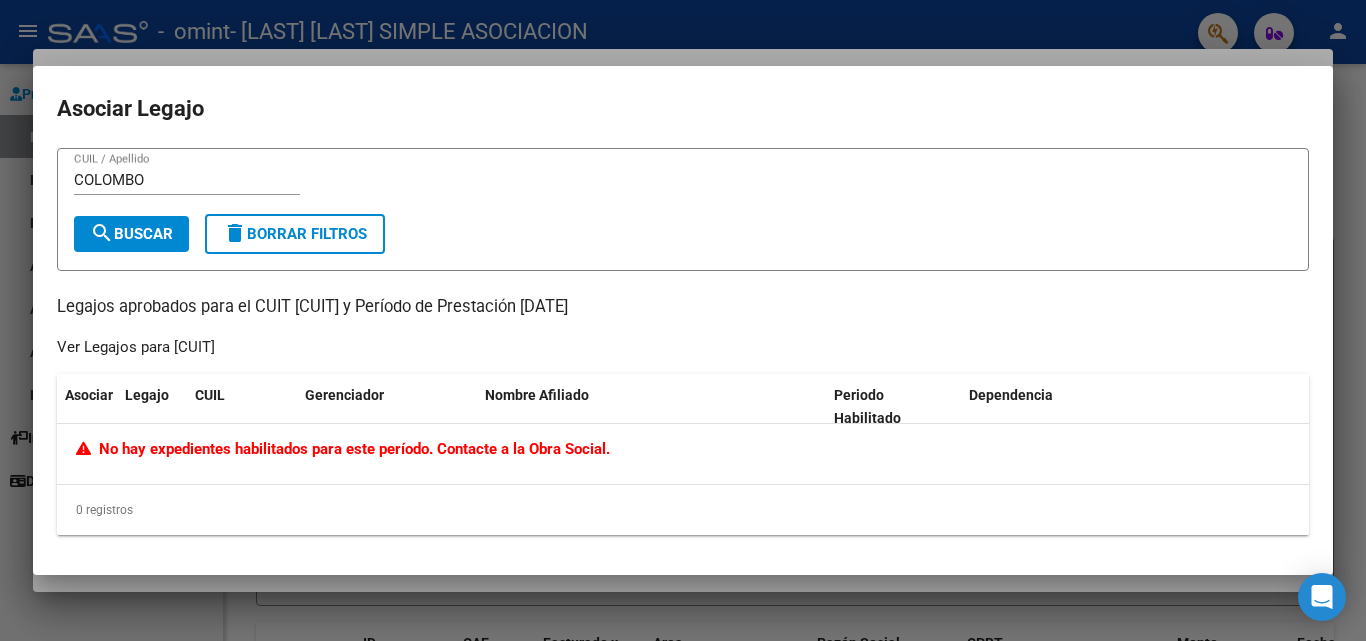 click at bounding box center [683, 320] 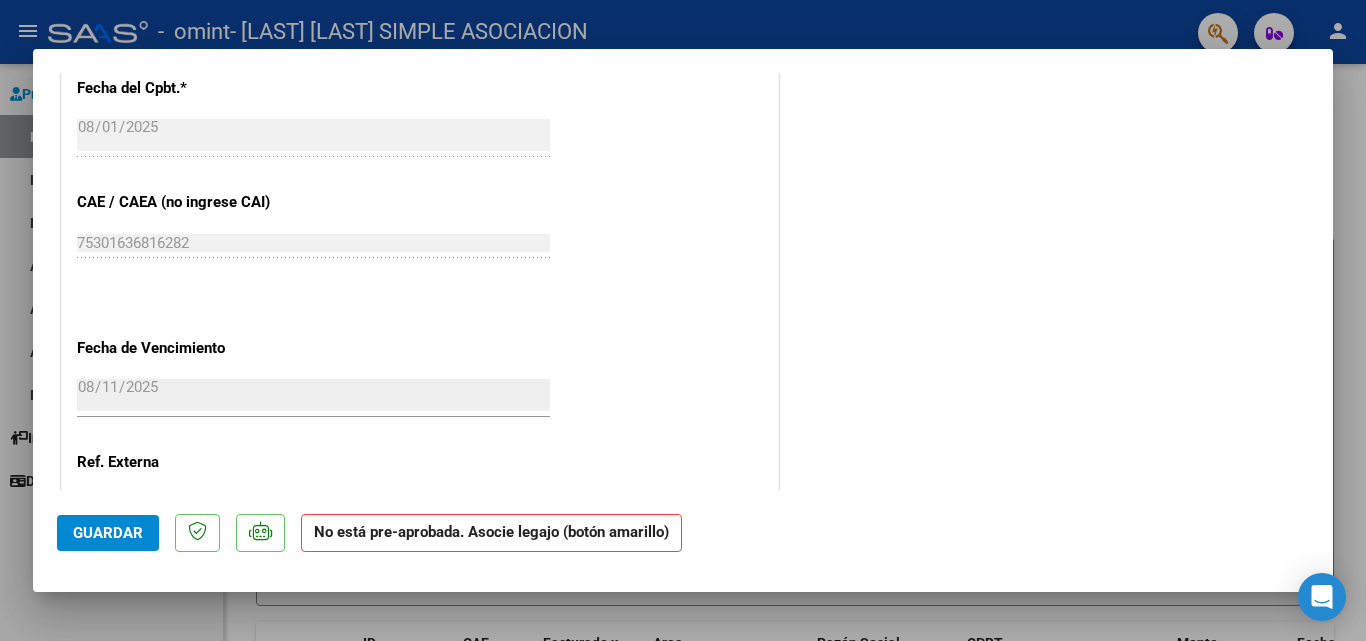 scroll, scrollTop: 1320, scrollLeft: 0, axis: vertical 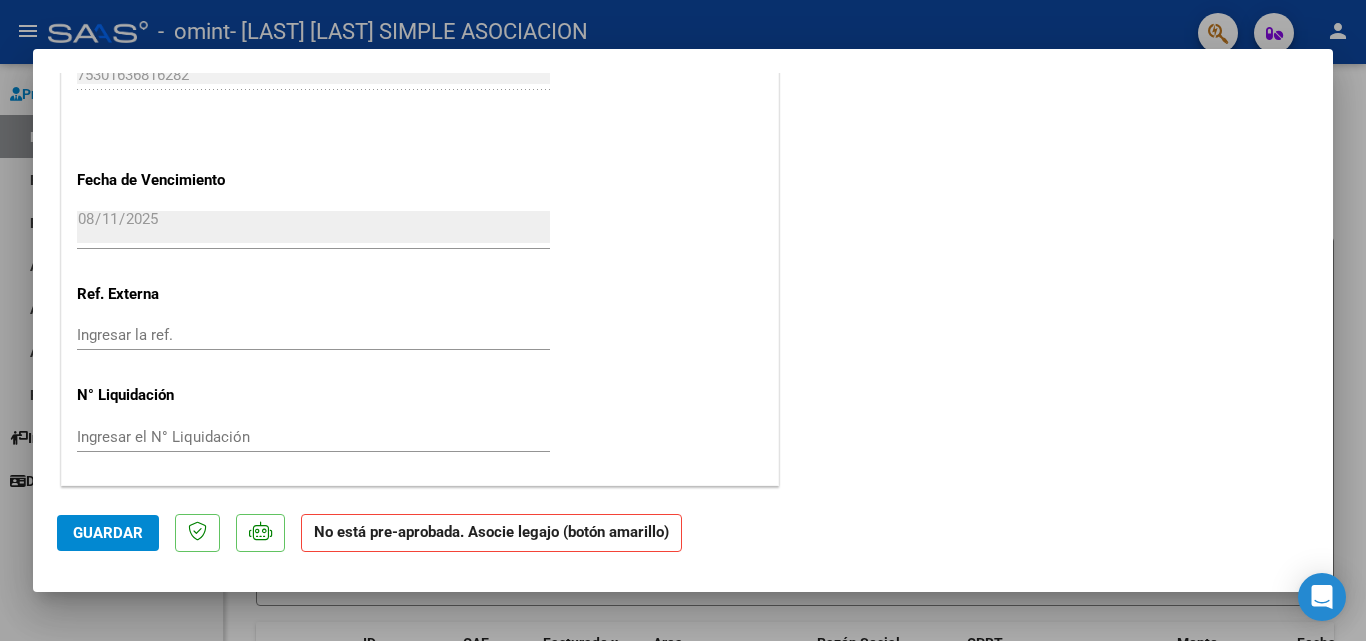 click on "Guardar" 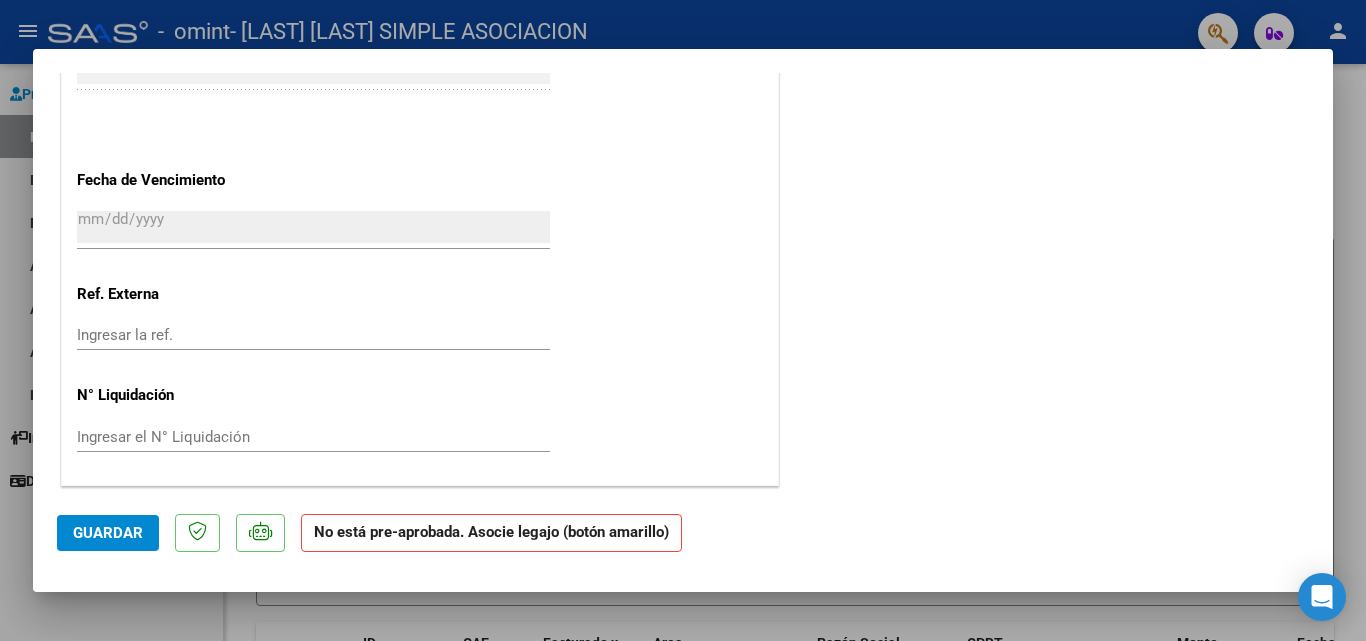 scroll, scrollTop: 1524, scrollLeft: 0, axis: vertical 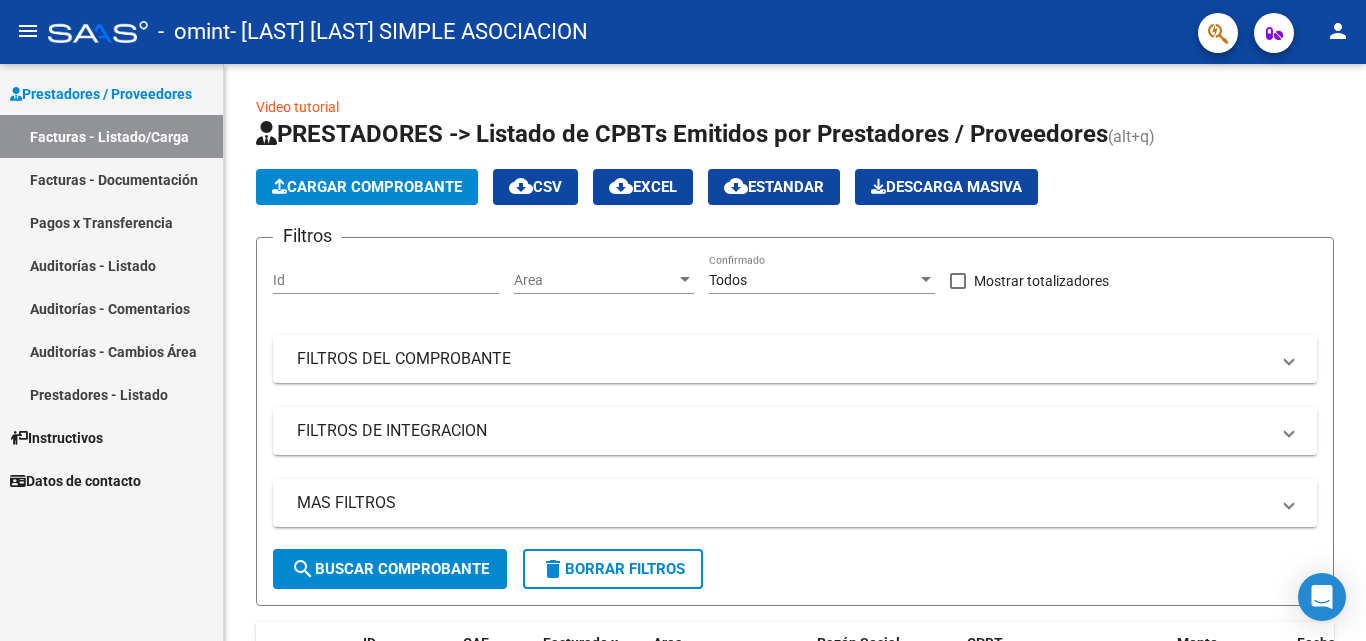 click on "Facturas - Documentación" at bounding box center [111, 179] 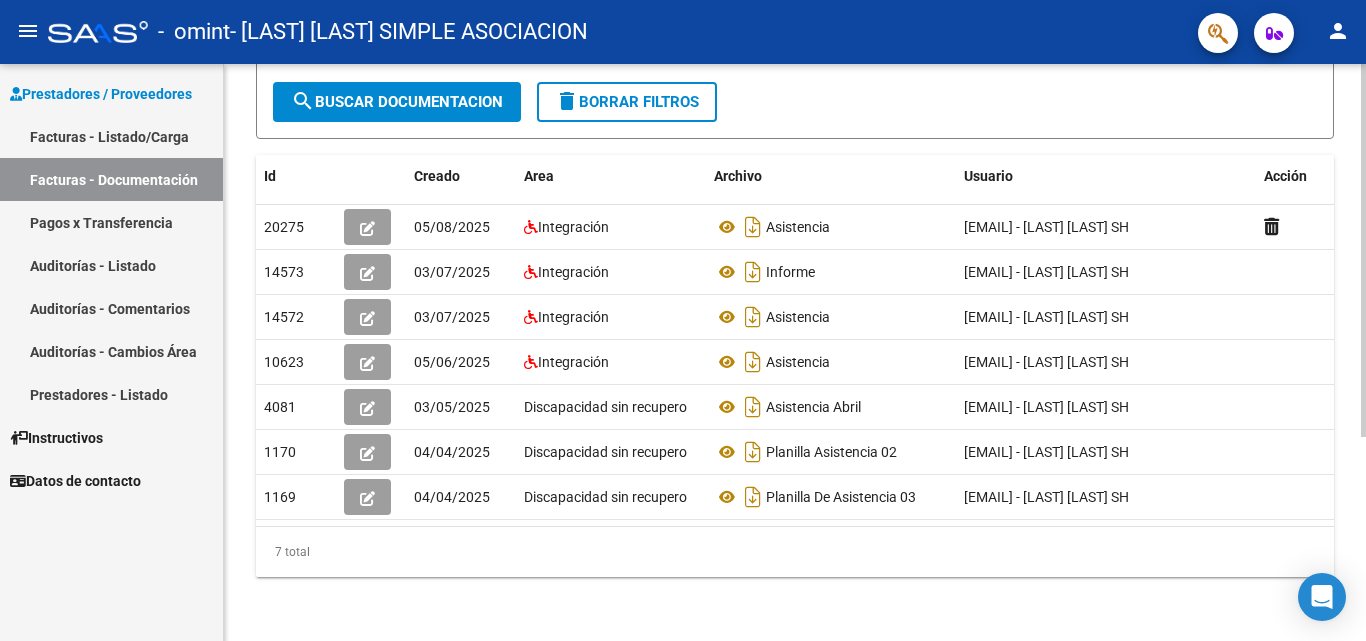 scroll, scrollTop: 11, scrollLeft: 0, axis: vertical 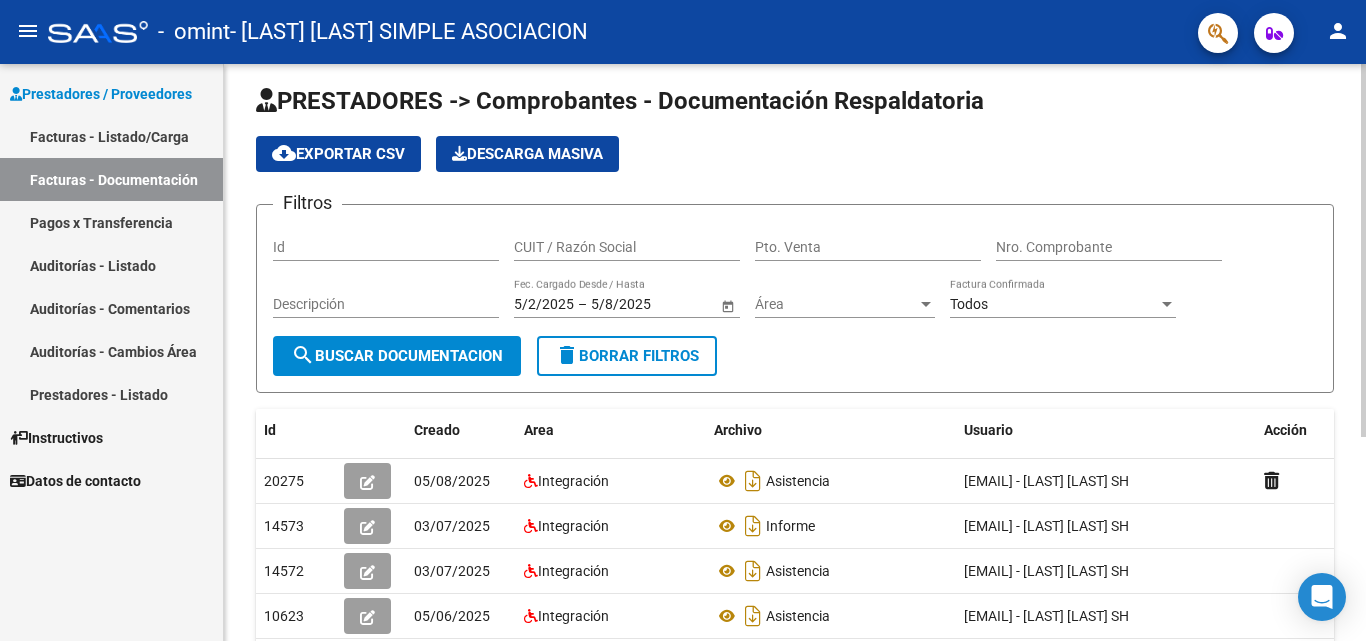 click 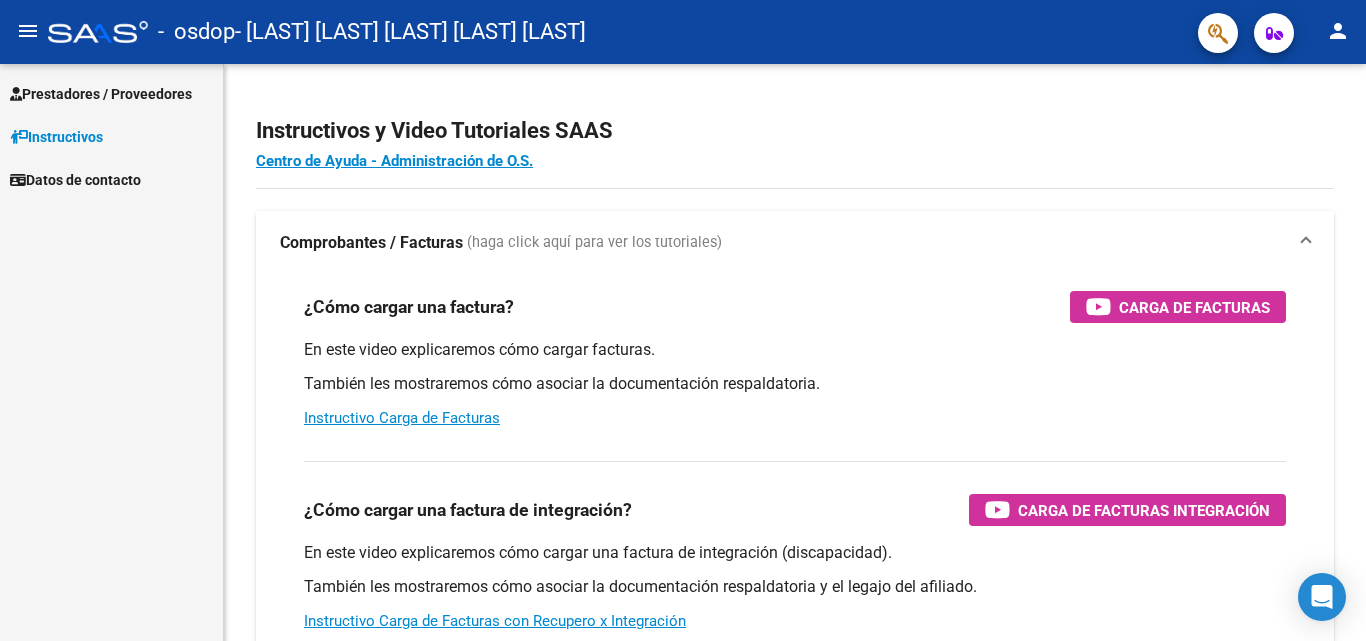 scroll, scrollTop: 0, scrollLeft: 0, axis: both 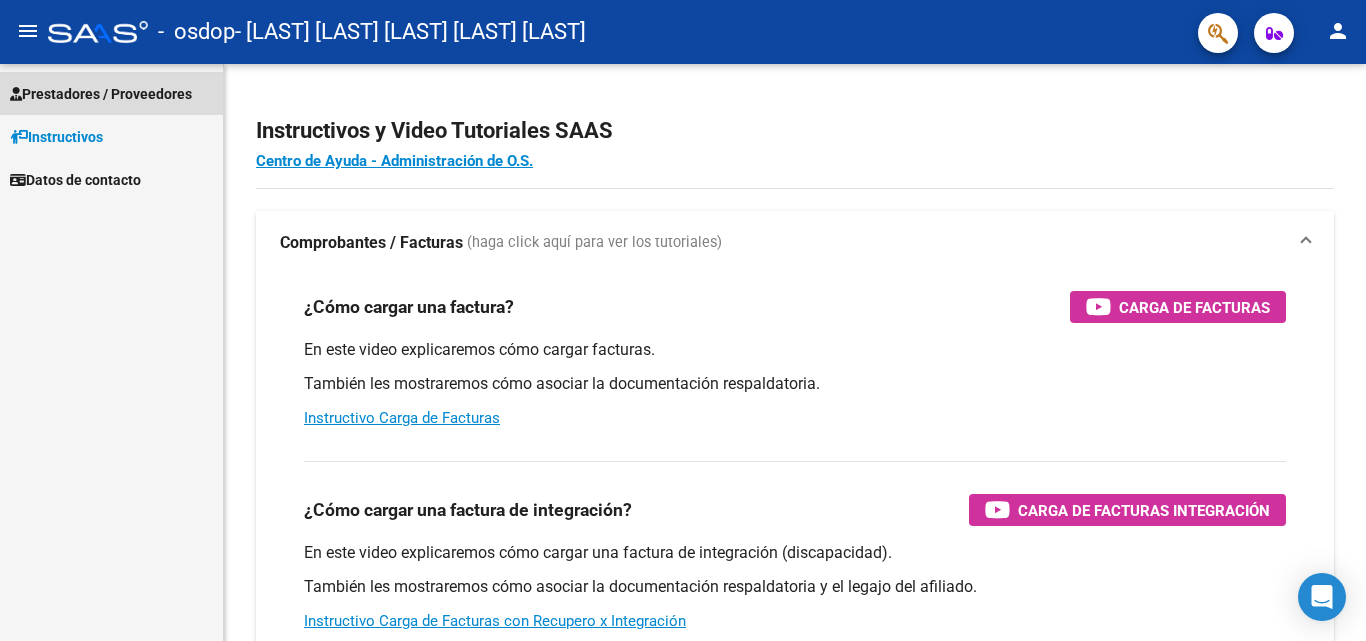 click on "Prestadores / Proveedores" at bounding box center (101, 94) 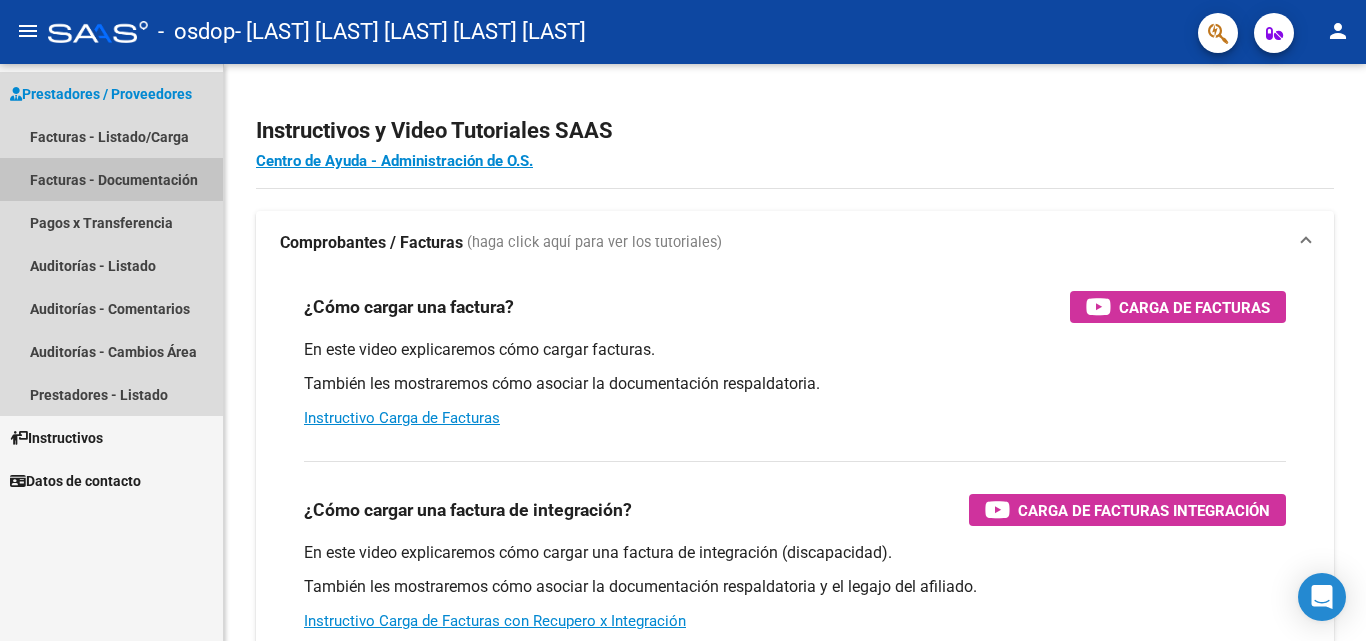 click on "Facturas - Documentación" at bounding box center [111, 179] 